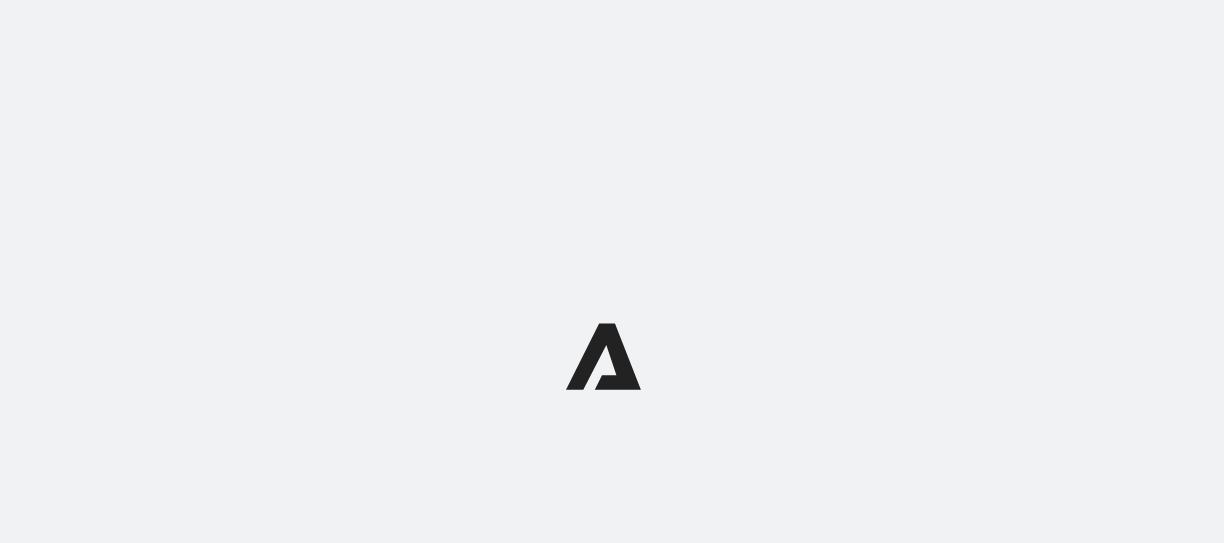 scroll, scrollTop: 0, scrollLeft: 0, axis: both 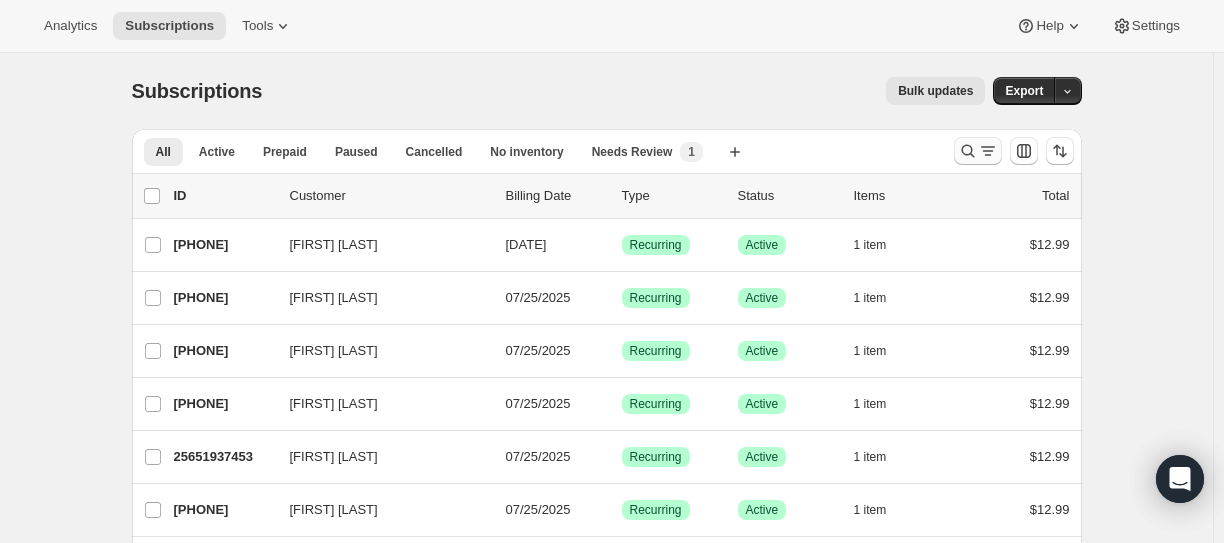 click 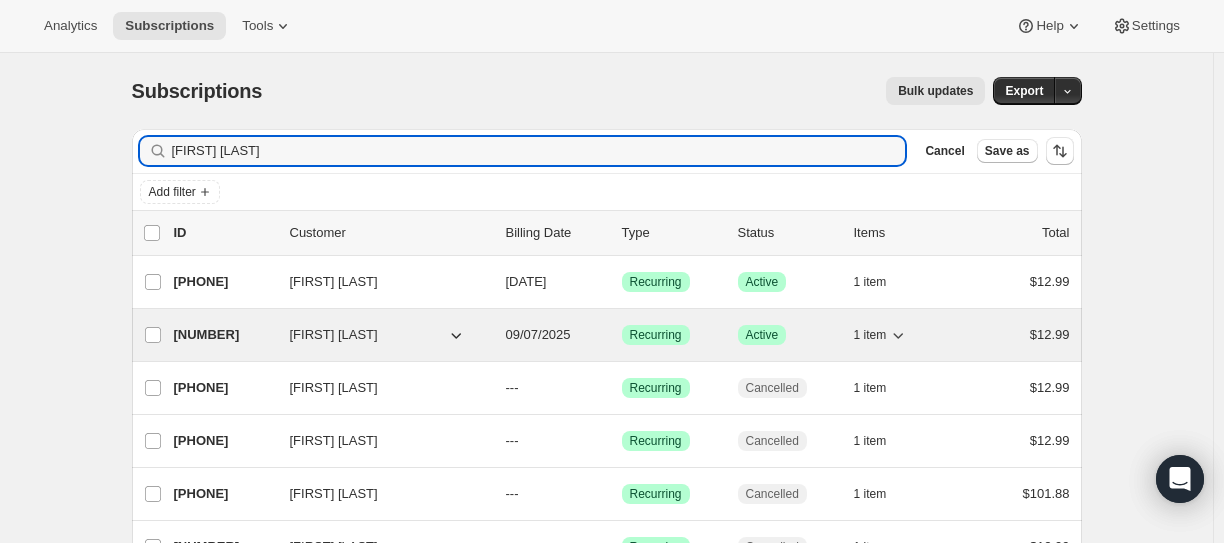 type on "kathryn c" 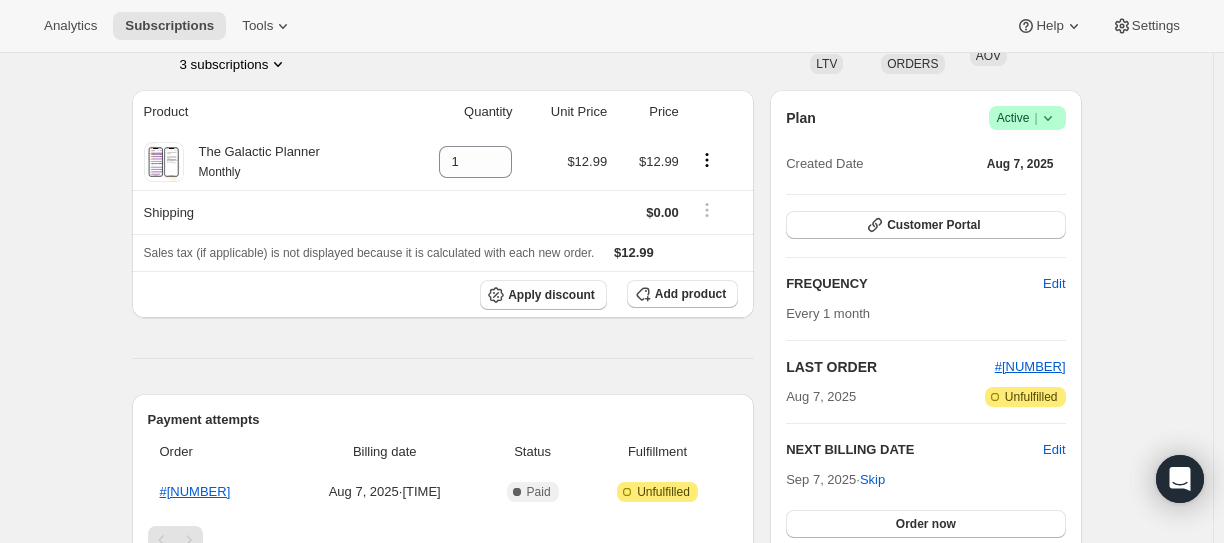 scroll, scrollTop: 0, scrollLeft: 0, axis: both 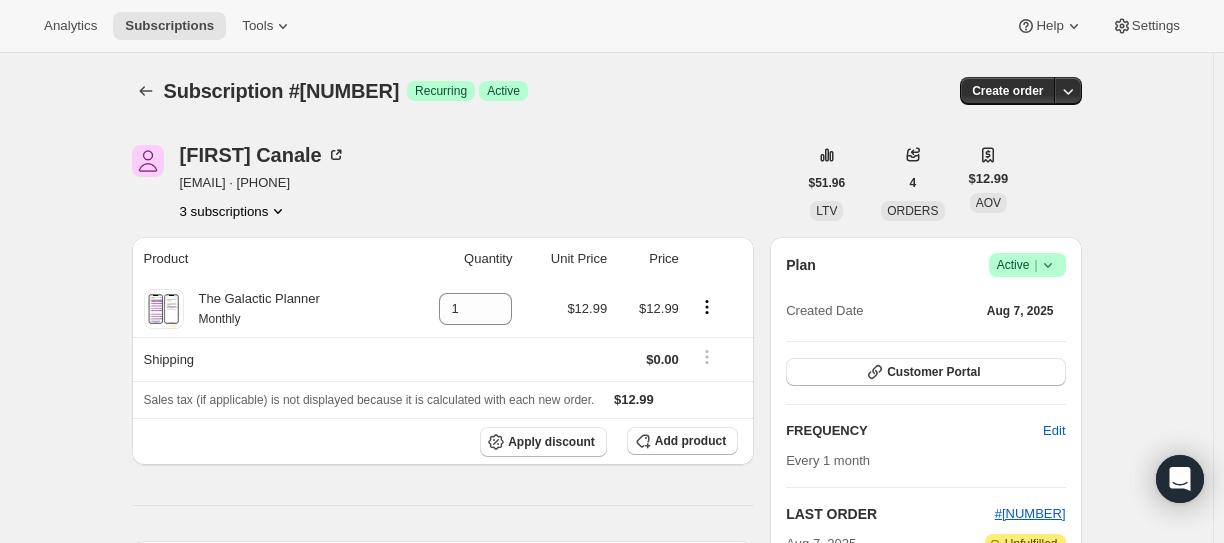 click on "3 subscriptions" at bounding box center [234, 211] 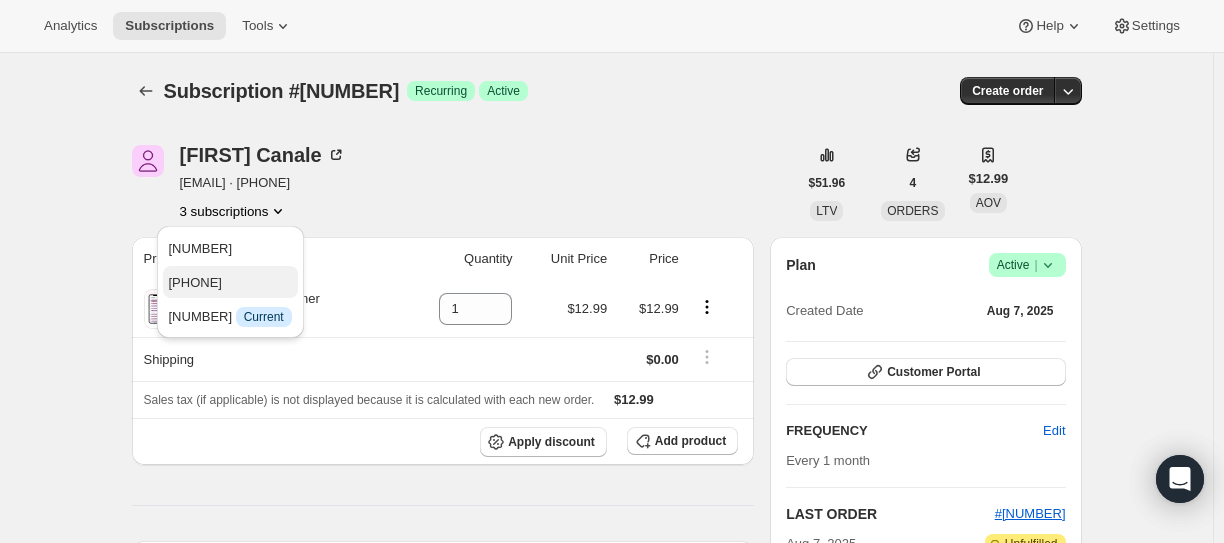 click on "25929613485" at bounding box center (230, 282) 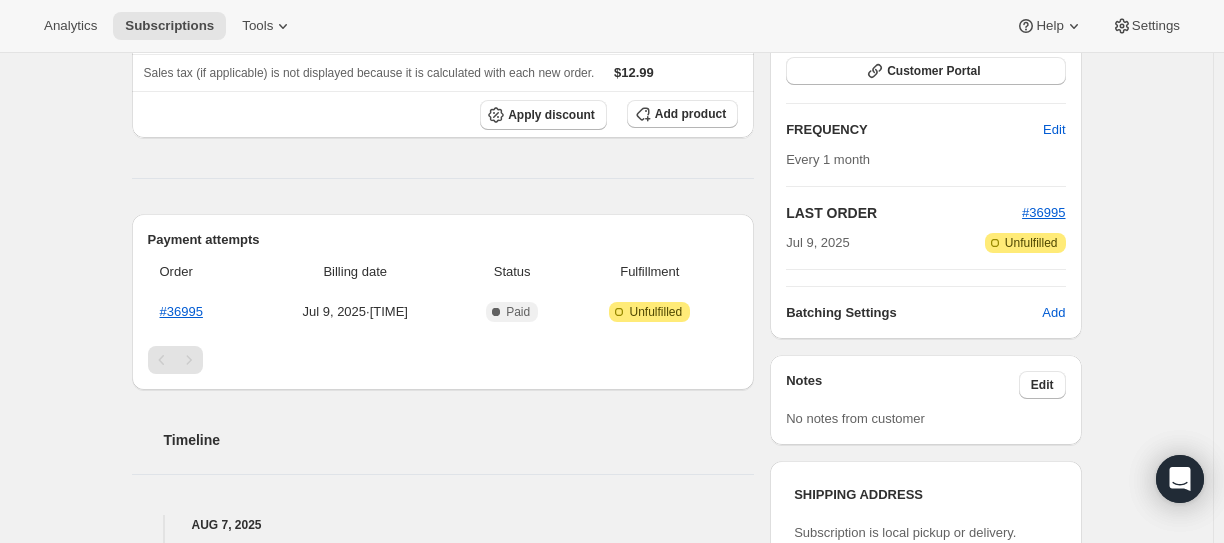 scroll, scrollTop: 0, scrollLeft: 0, axis: both 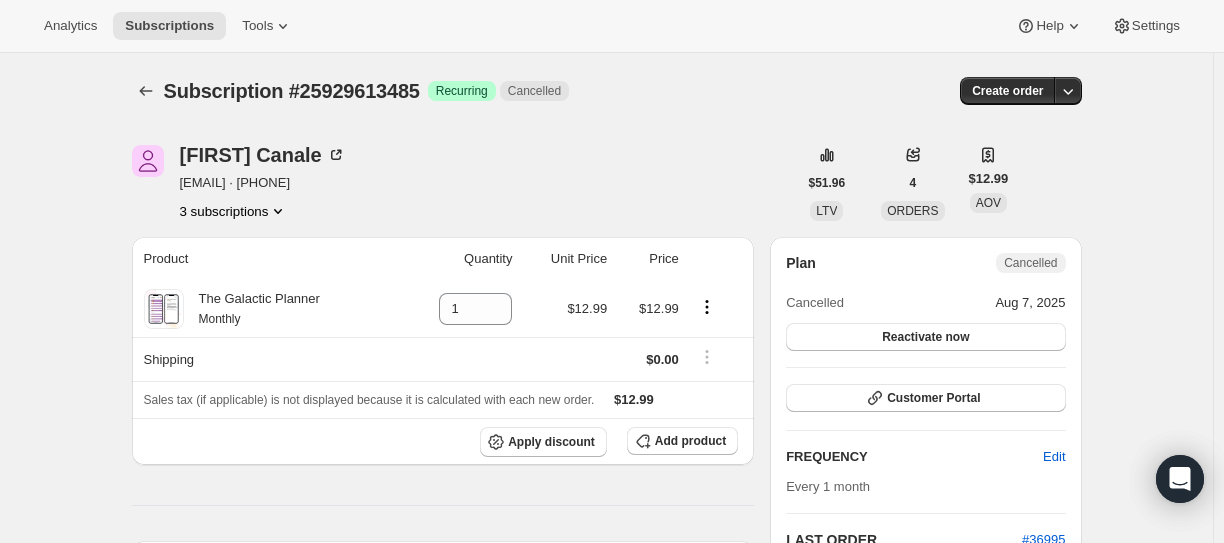 click on "3 subscriptions" at bounding box center (234, 211) 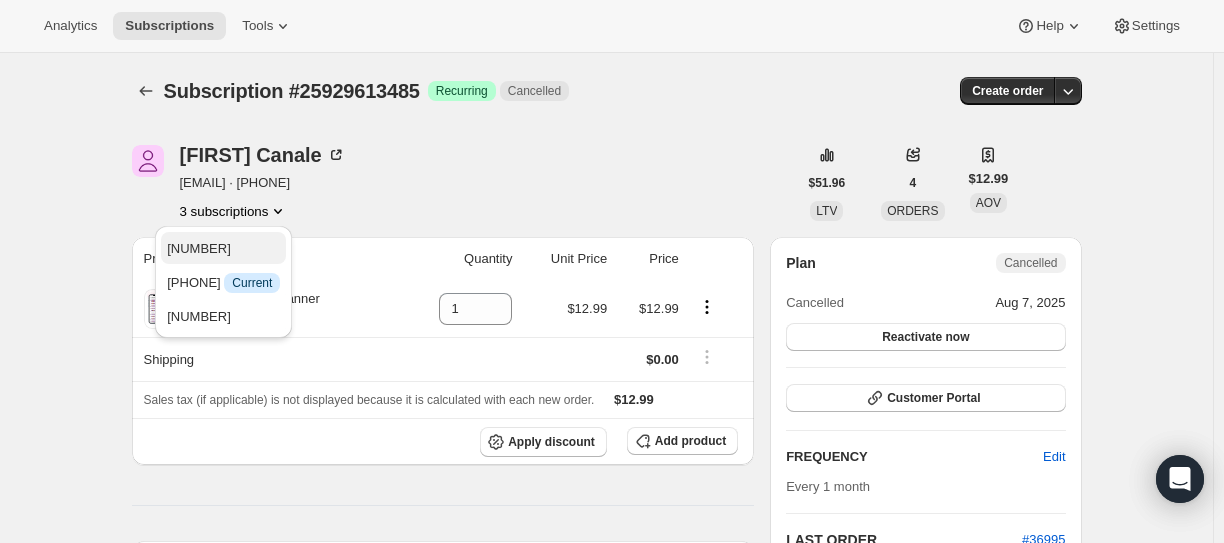 click on "19731382445" at bounding box center [199, 248] 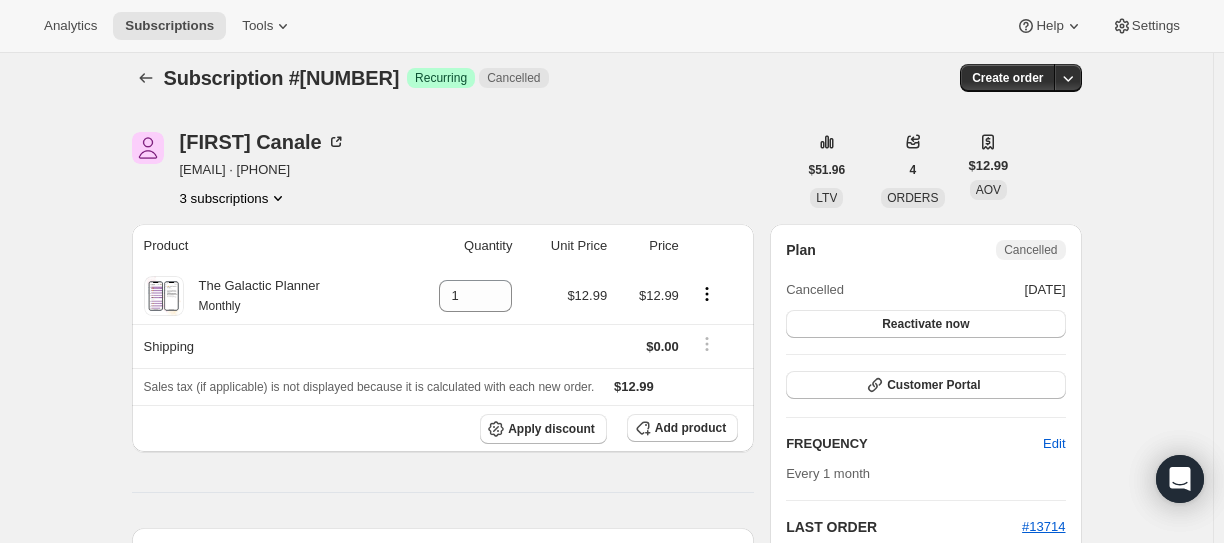 scroll, scrollTop: 0, scrollLeft: 0, axis: both 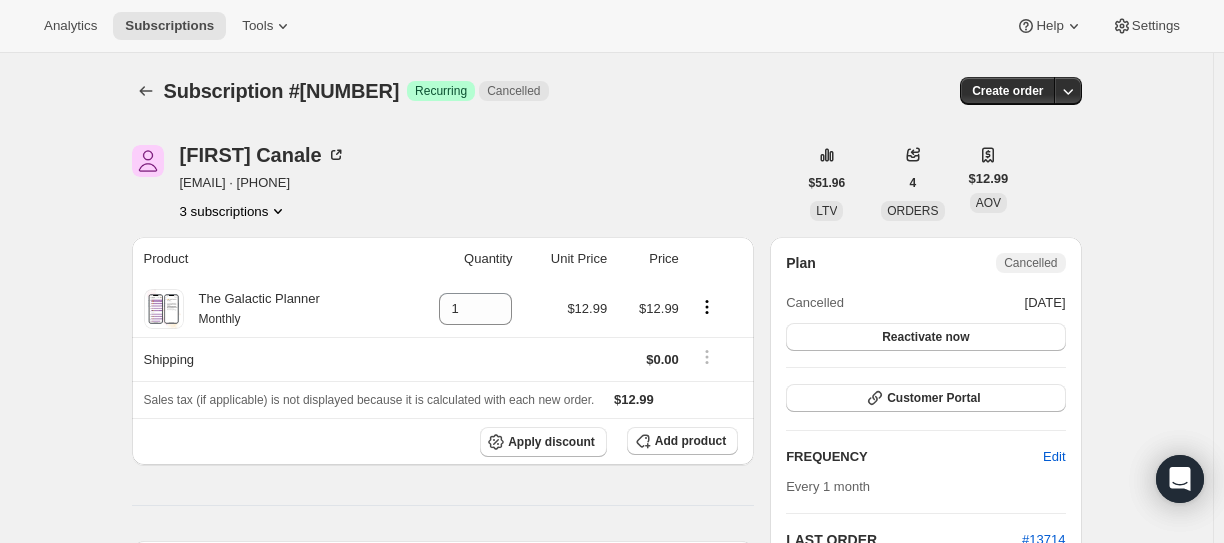 click on "3 subscriptions" at bounding box center [234, 211] 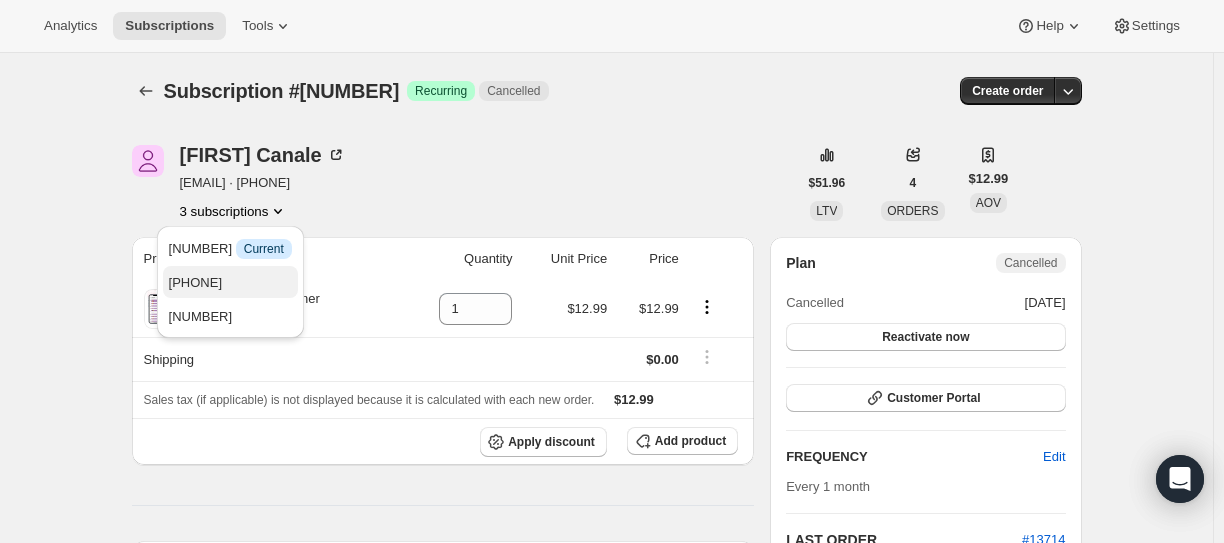click on "25929613485" at bounding box center [195, 282] 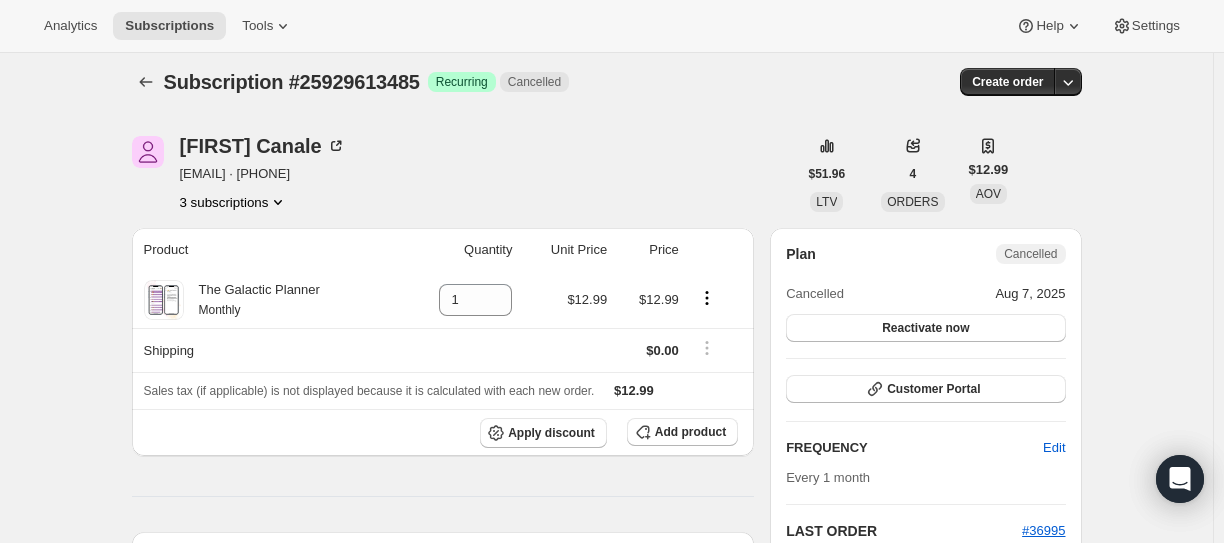 scroll, scrollTop: 0, scrollLeft: 0, axis: both 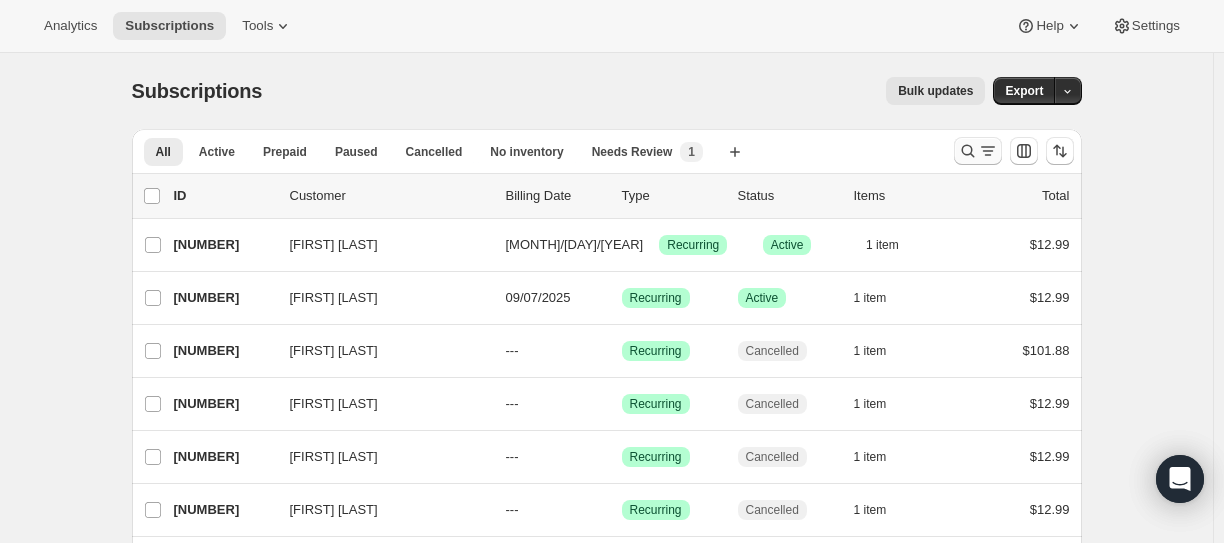 click 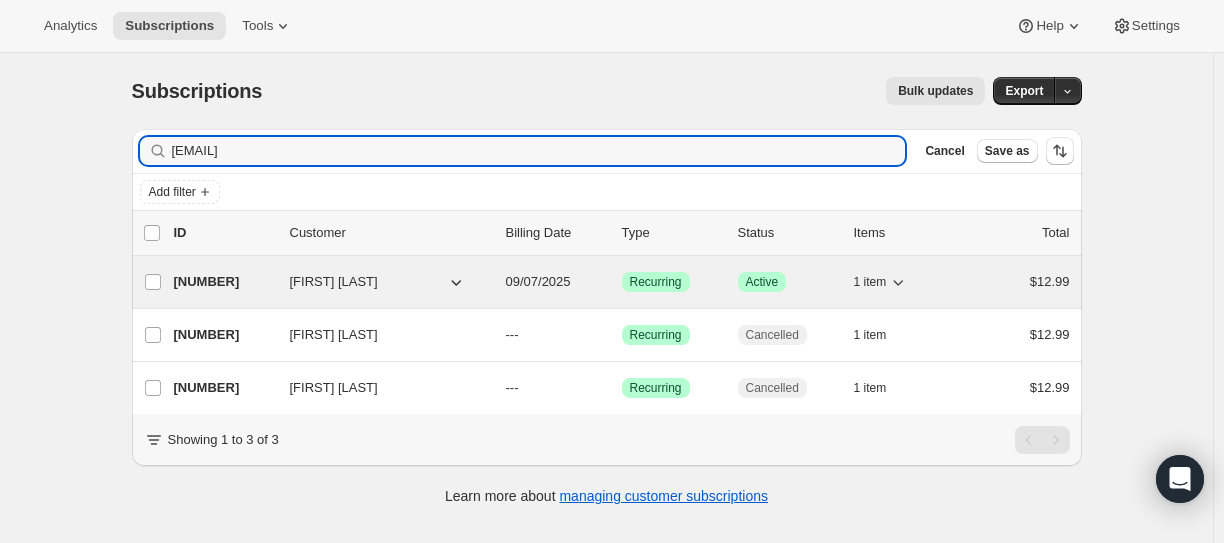 type on "hkmms2@comcast.net" 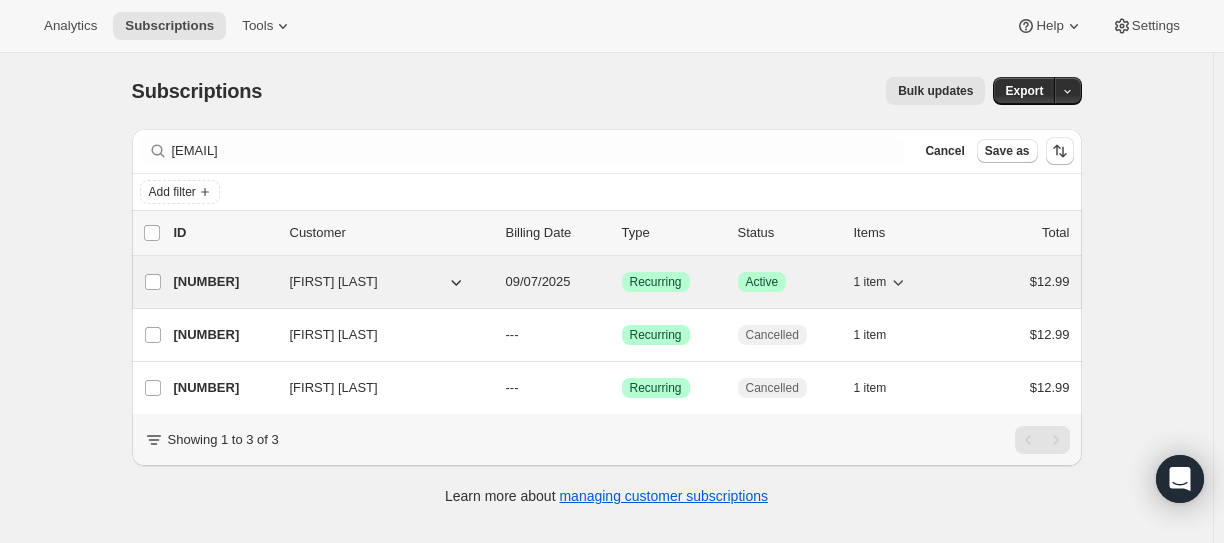 click on "[PHONE]" at bounding box center (224, 282) 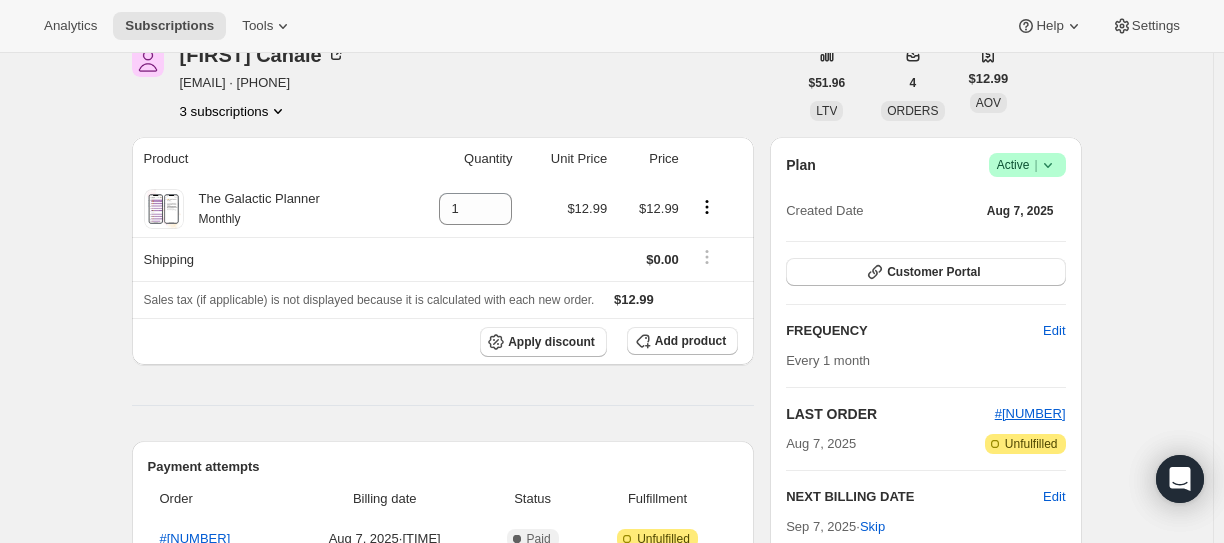 scroll, scrollTop: 0, scrollLeft: 0, axis: both 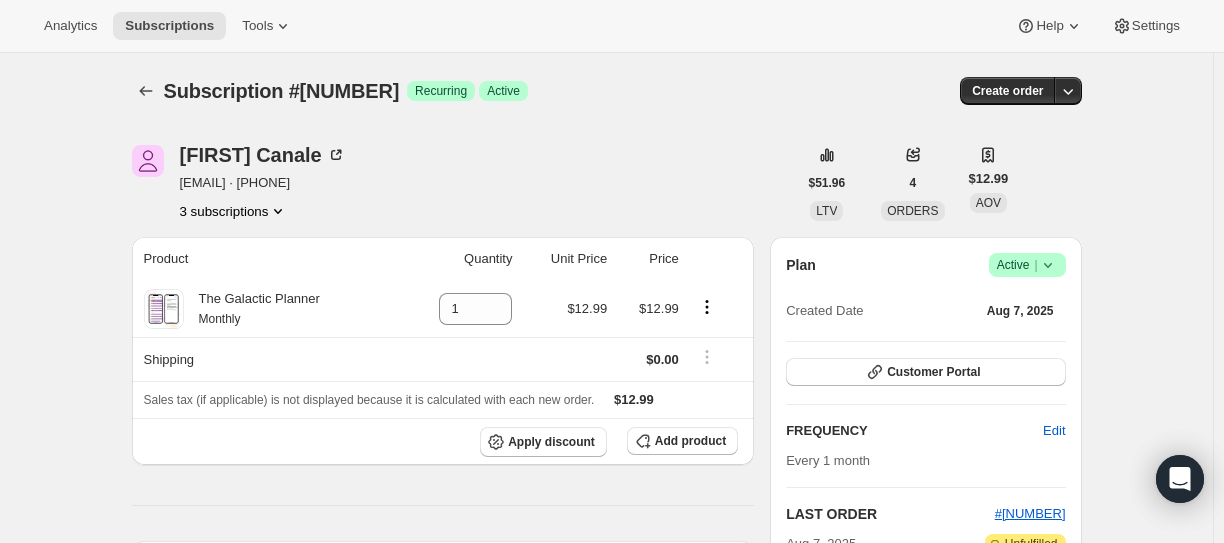 click on "3 subscriptions" at bounding box center (234, 211) 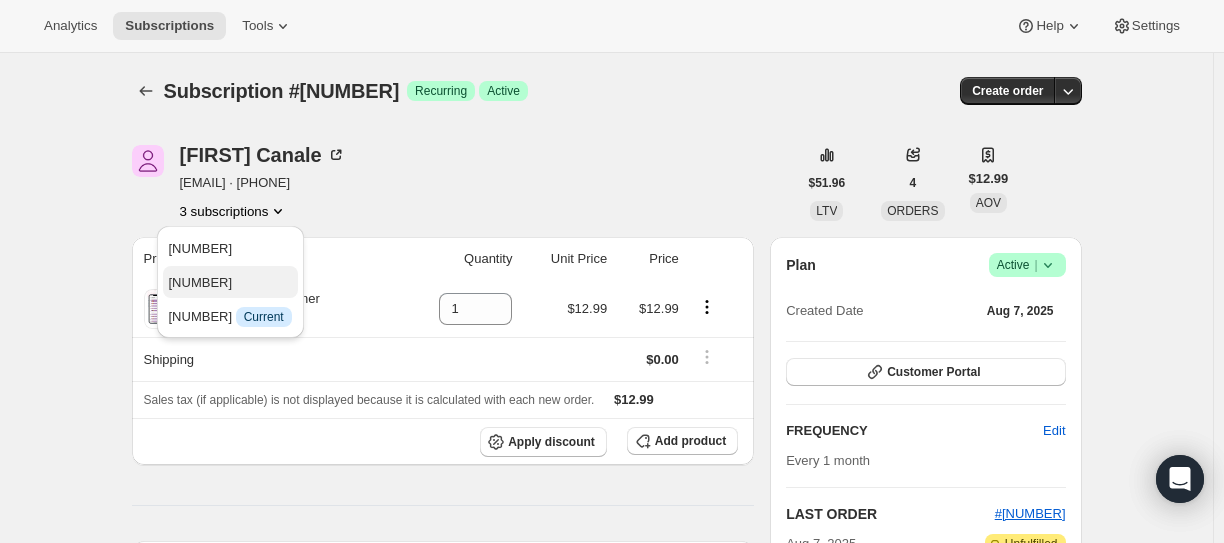 click on "[PHONE]" at bounding box center [201, 282] 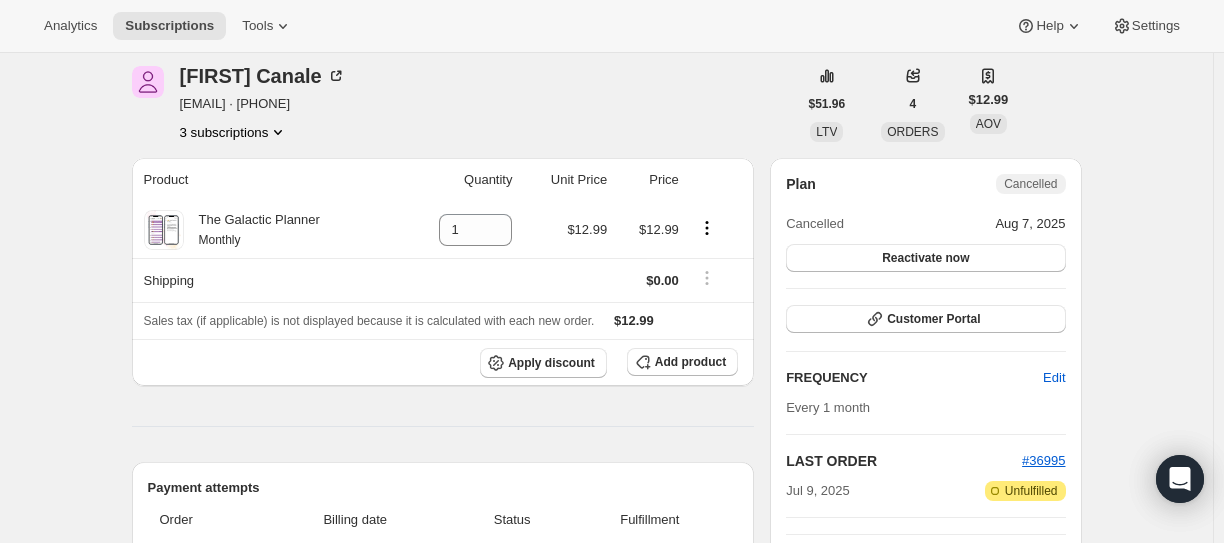 scroll, scrollTop: 0, scrollLeft: 0, axis: both 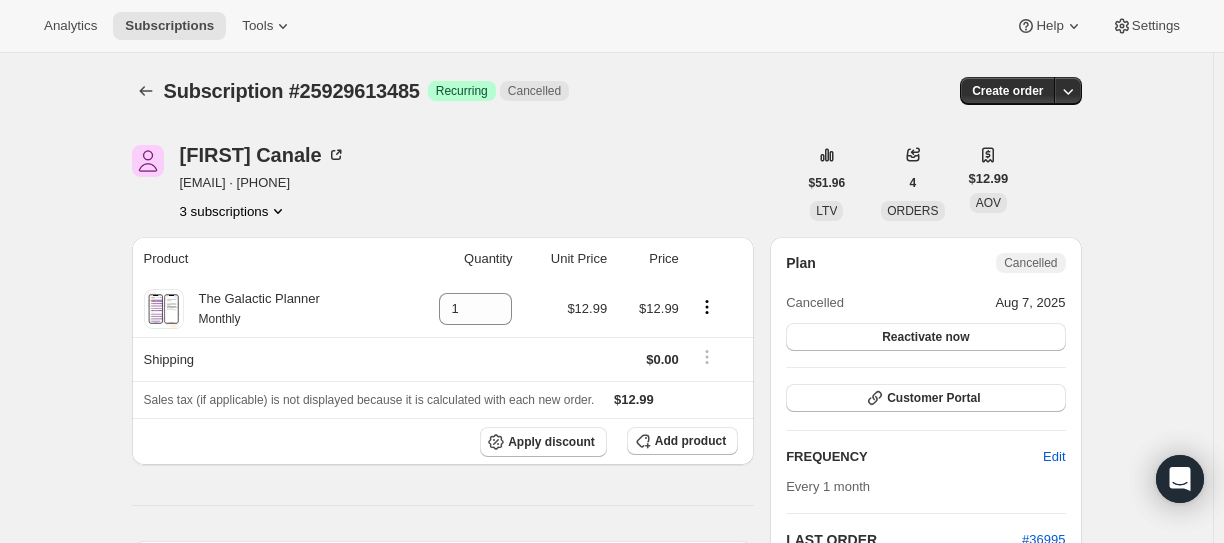 click on "3 subscriptions" at bounding box center [234, 211] 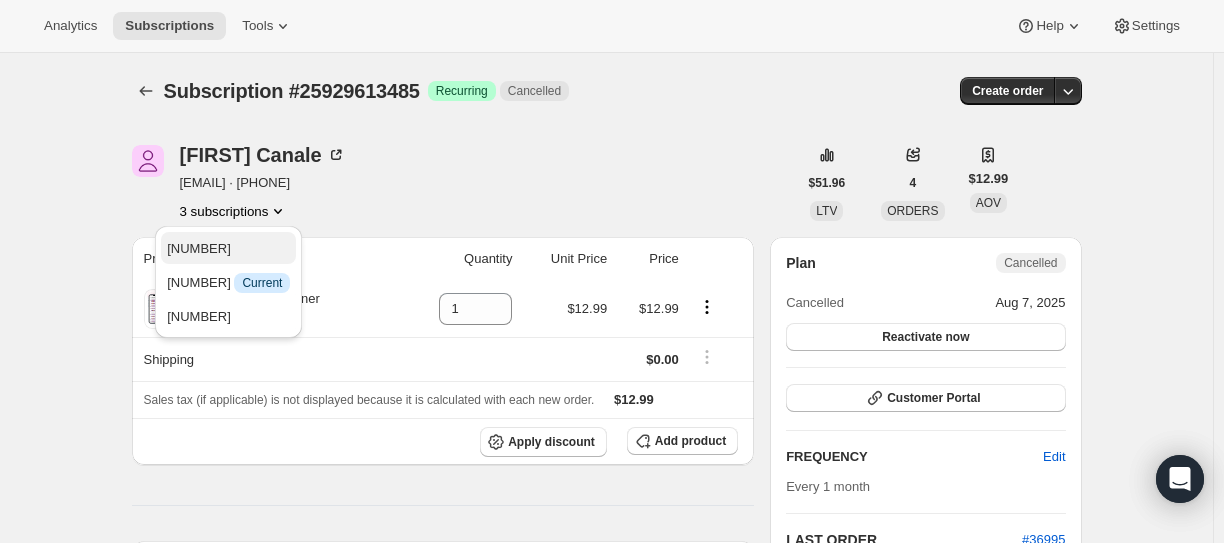 click on "[NUMBER]" at bounding box center (199, 248) 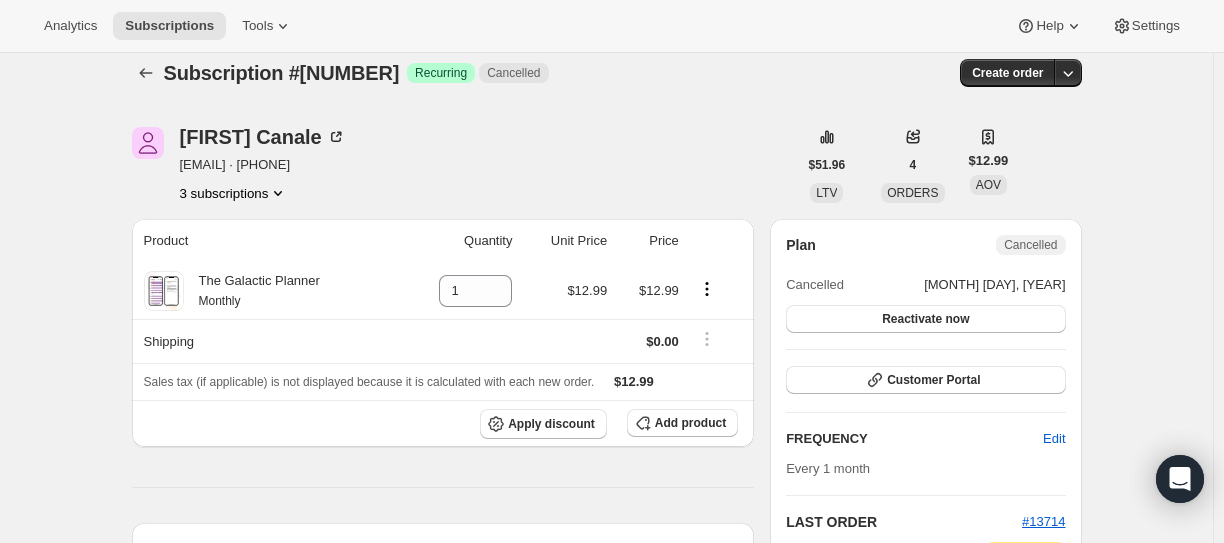 scroll, scrollTop: 0, scrollLeft: 0, axis: both 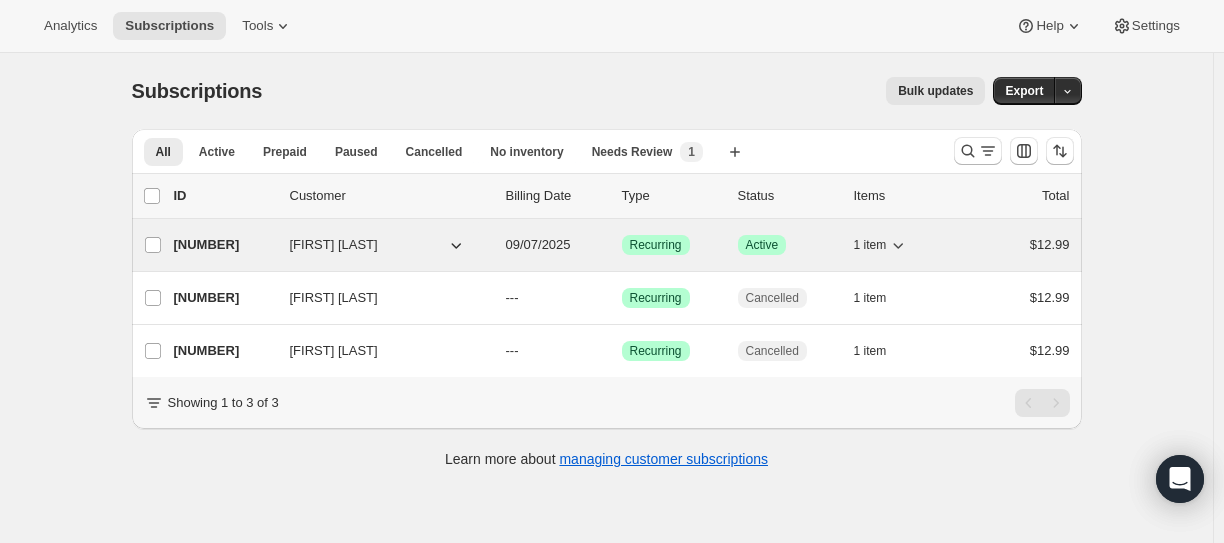 click on "[NUMBER]" at bounding box center [224, 245] 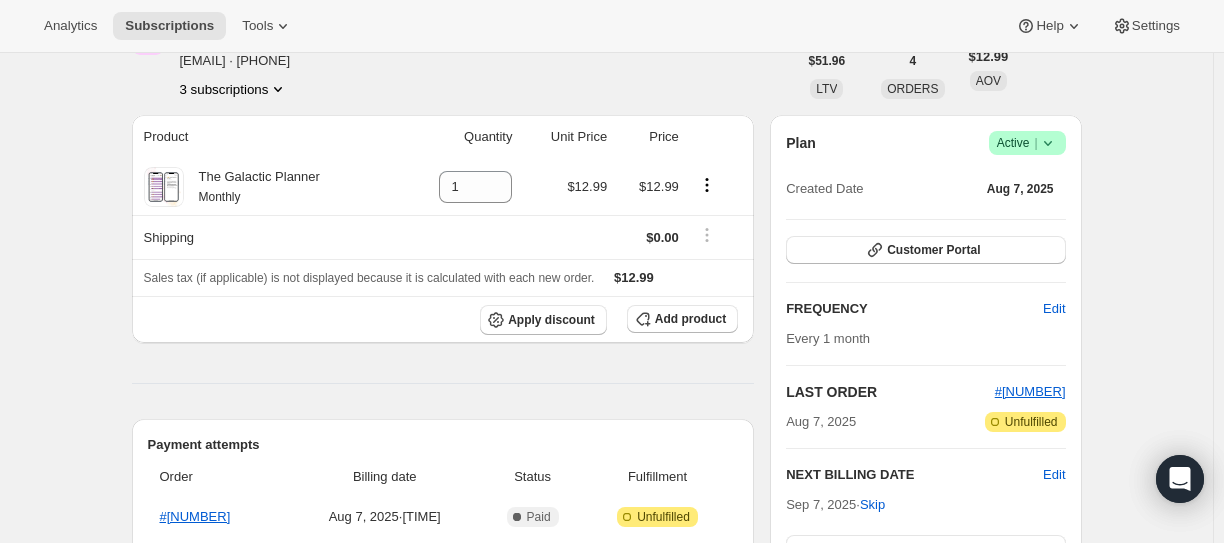 scroll, scrollTop: 200, scrollLeft: 0, axis: vertical 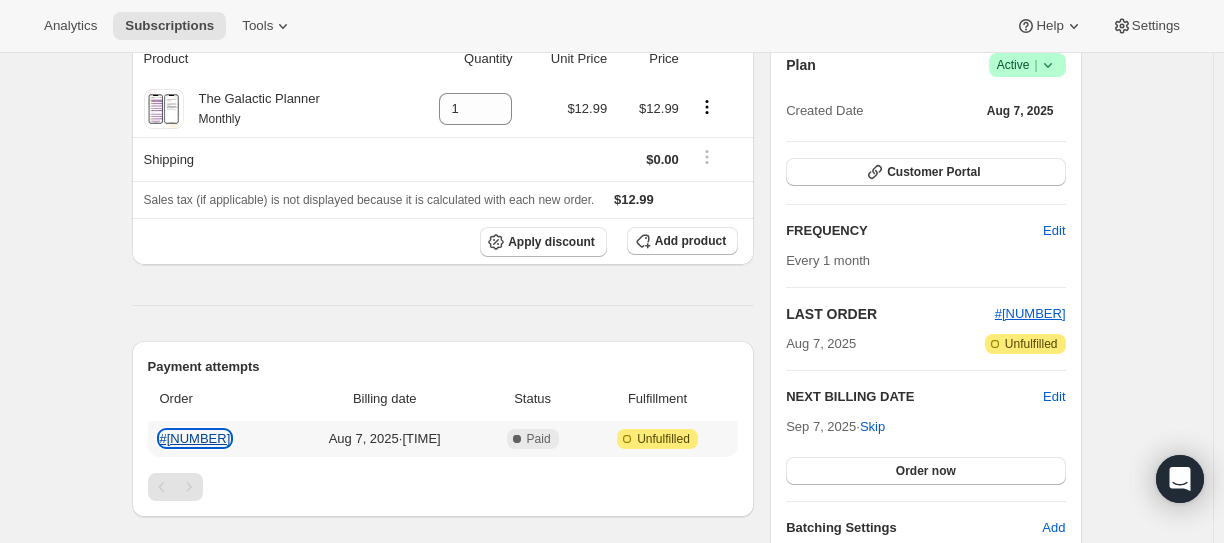 click on "#[NUMBER]" at bounding box center [195, 438] 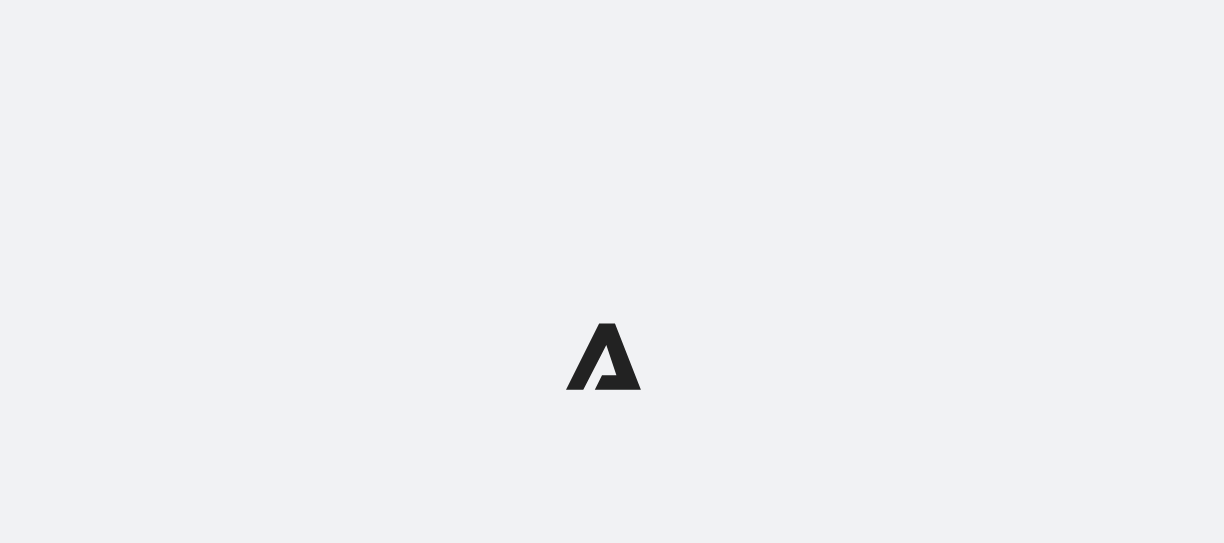 scroll, scrollTop: 0, scrollLeft: 0, axis: both 